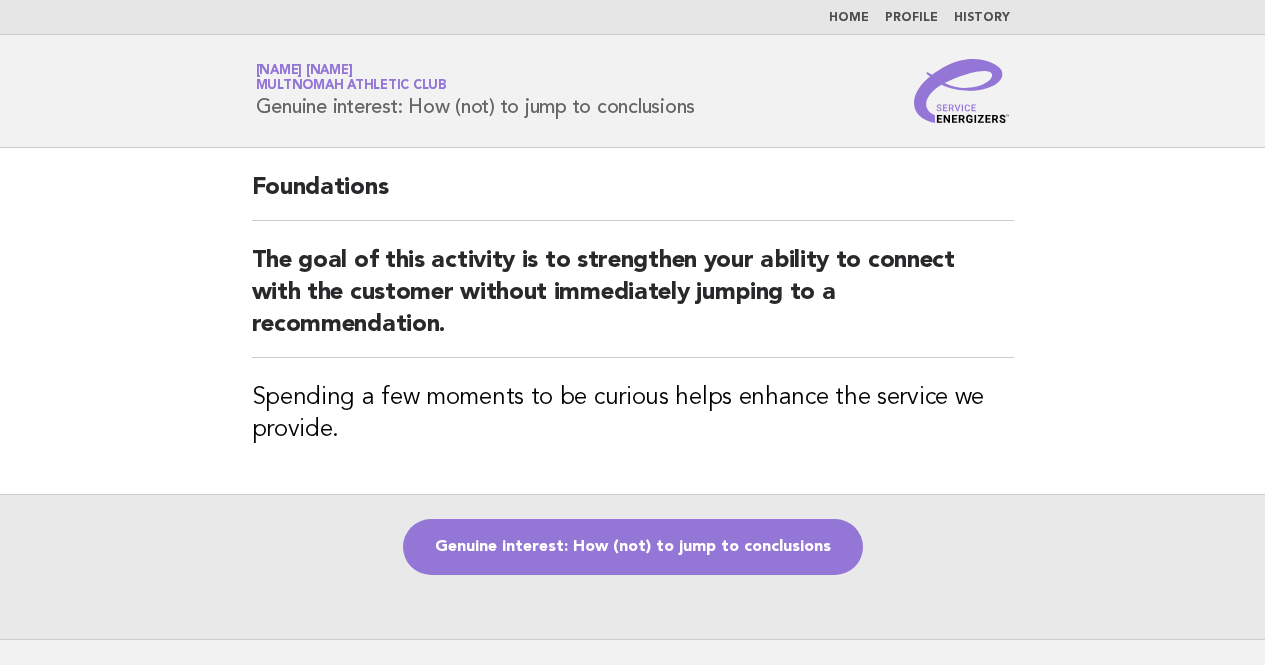 scroll, scrollTop: 0, scrollLeft: 0, axis: both 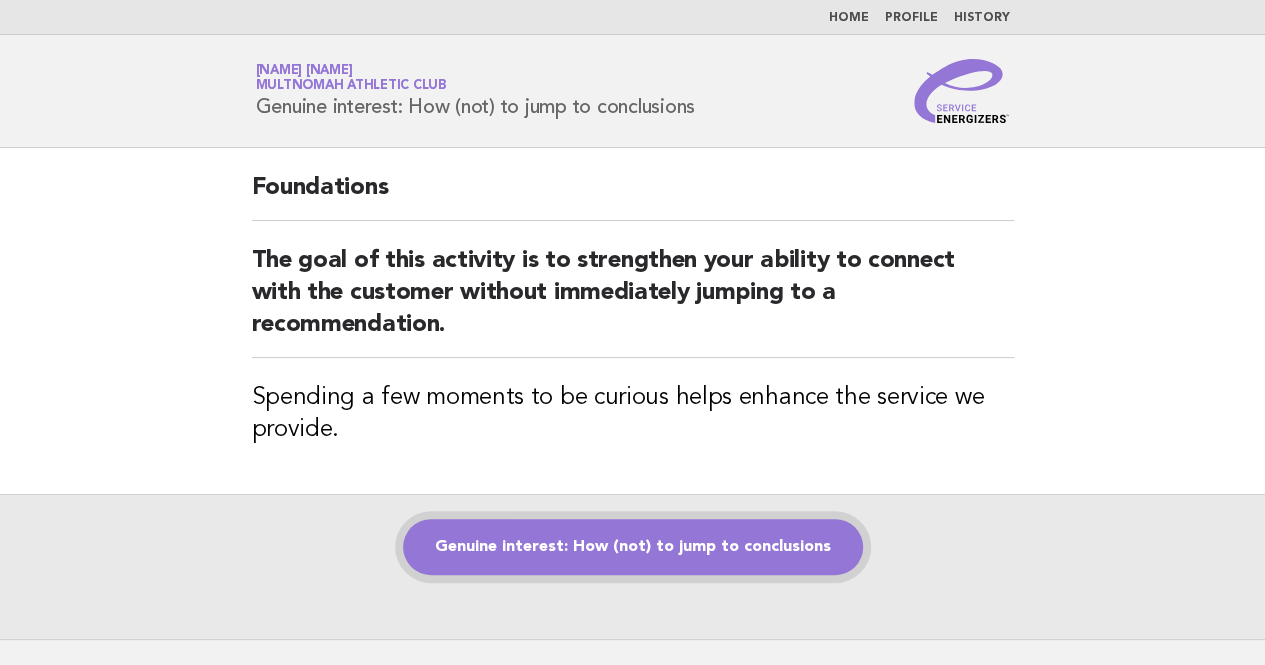 click on "Genuine interest: How (not) to jump to conclusions" at bounding box center (633, 547) 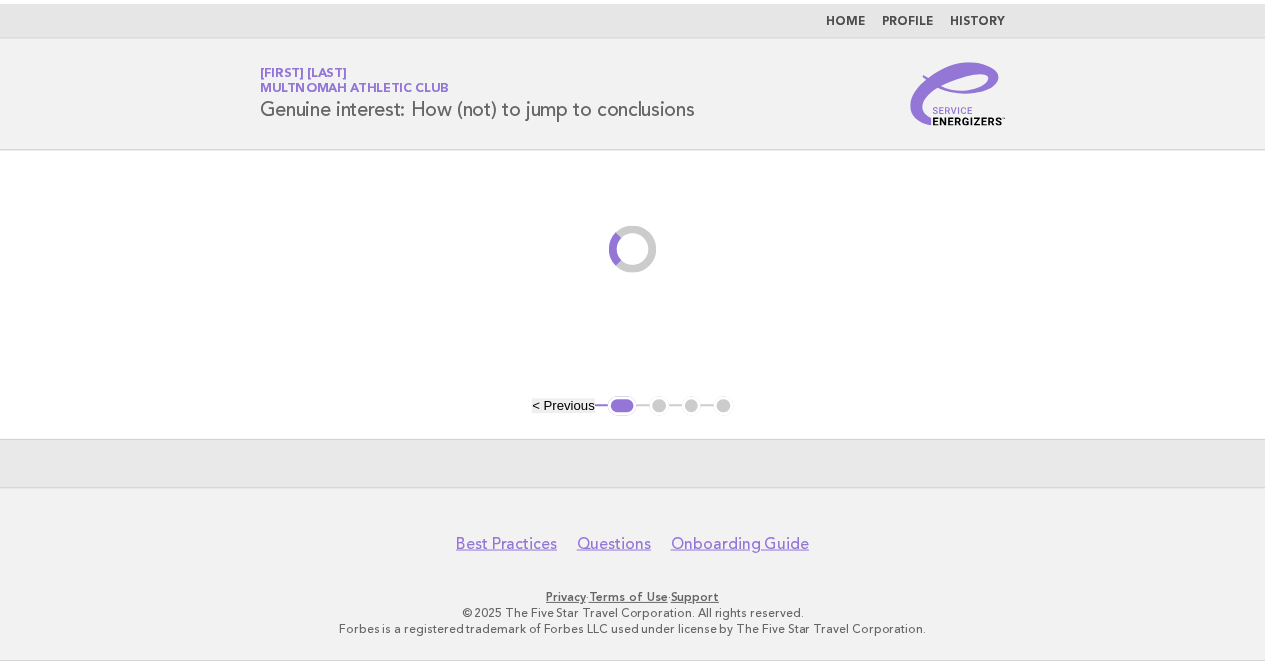 scroll, scrollTop: 0, scrollLeft: 0, axis: both 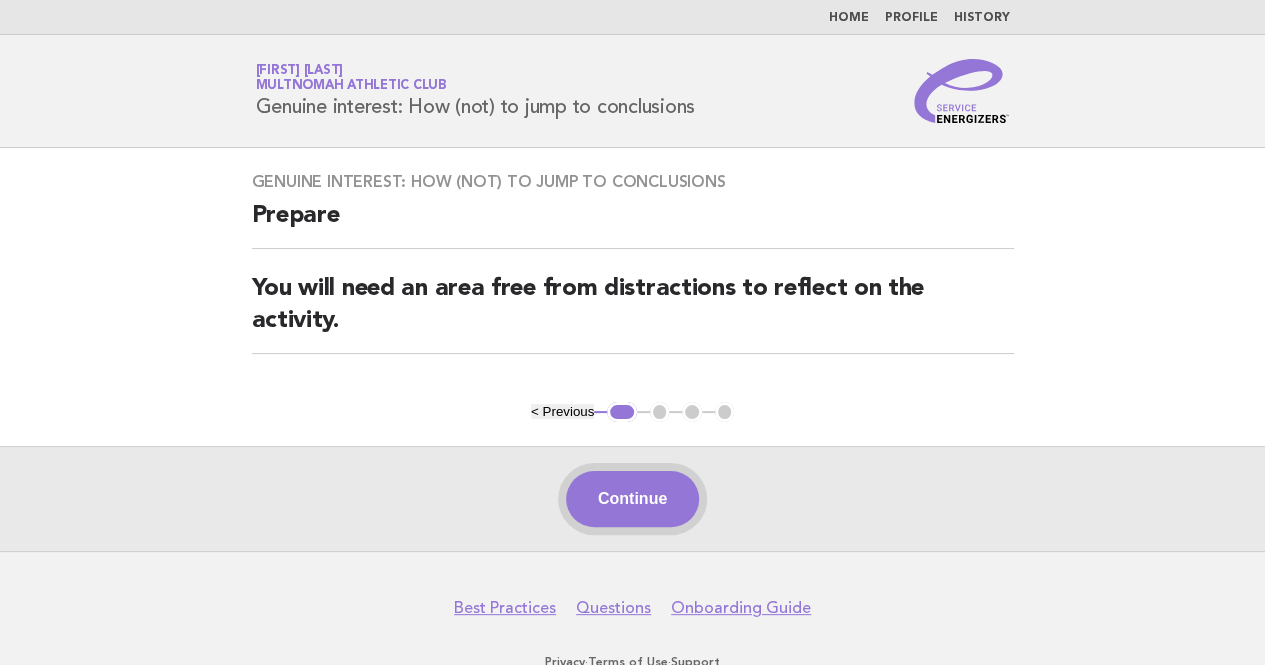 click on "Continue" at bounding box center (632, 499) 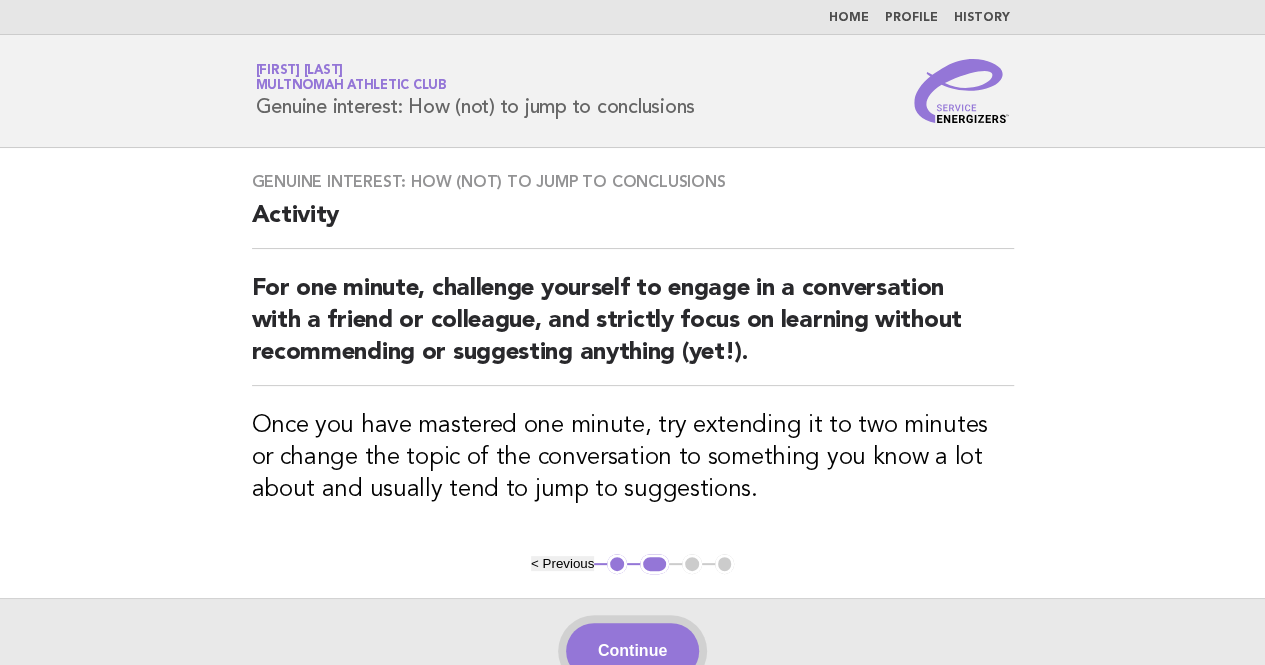 click on "Continue" at bounding box center [632, 651] 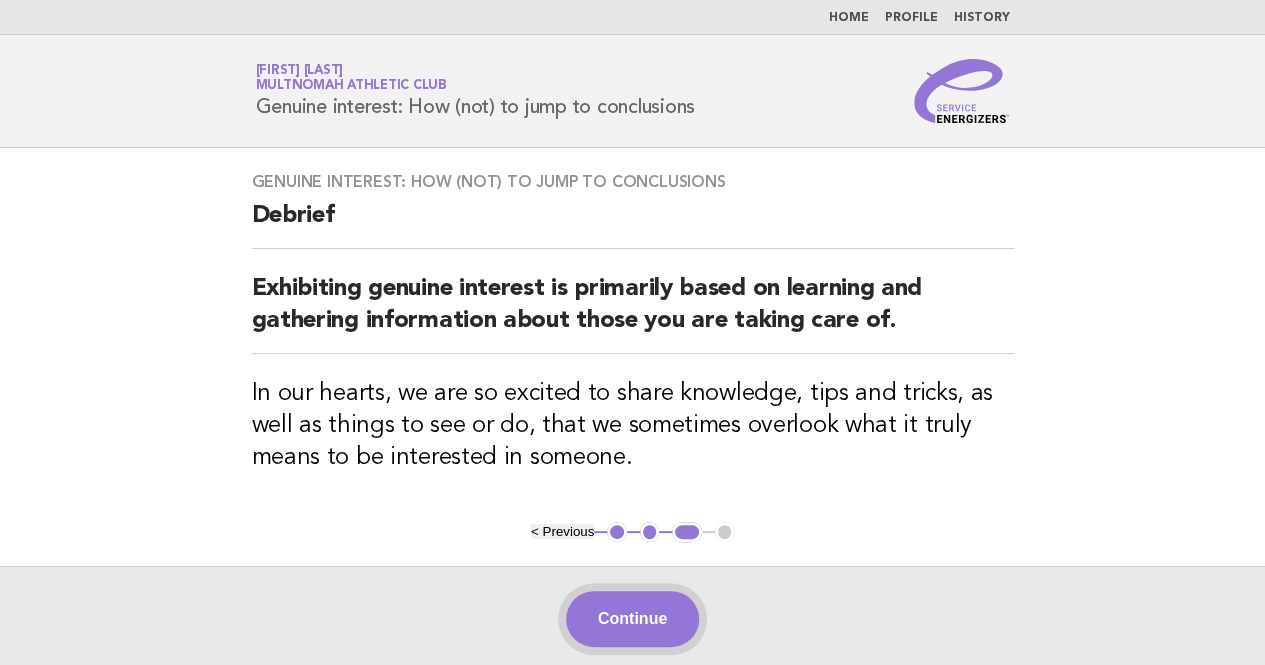 click on "Continue" at bounding box center (632, 619) 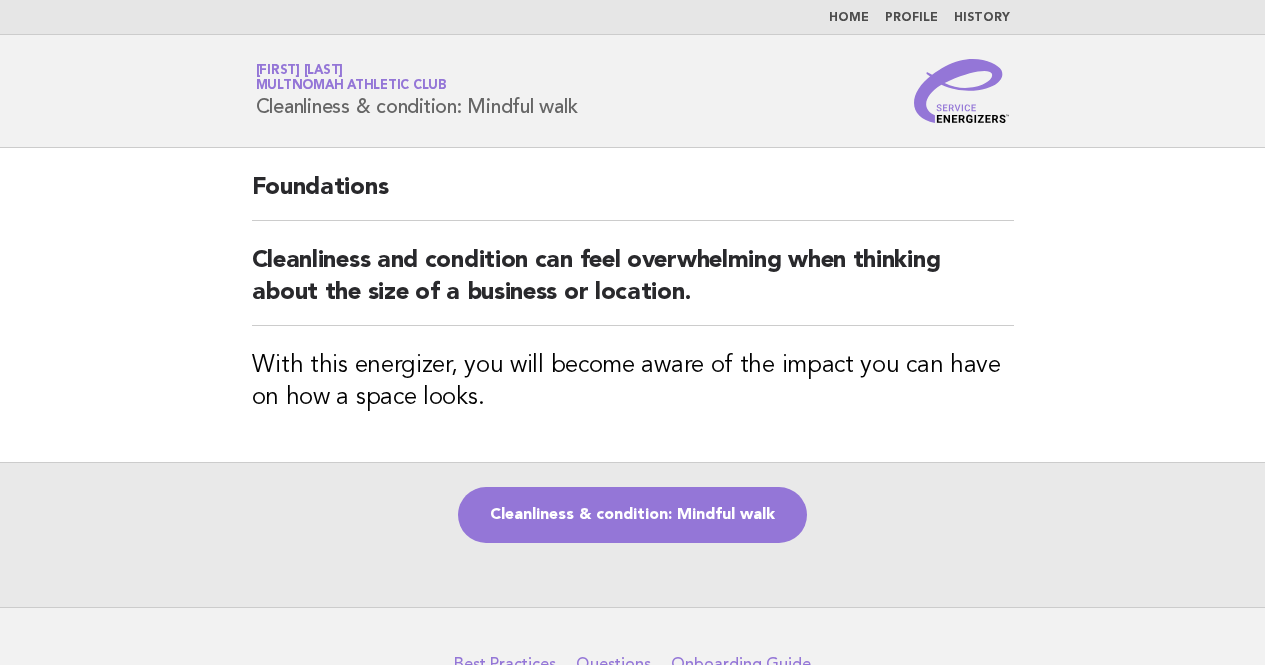 scroll, scrollTop: 0, scrollLeft: 0, axis: both 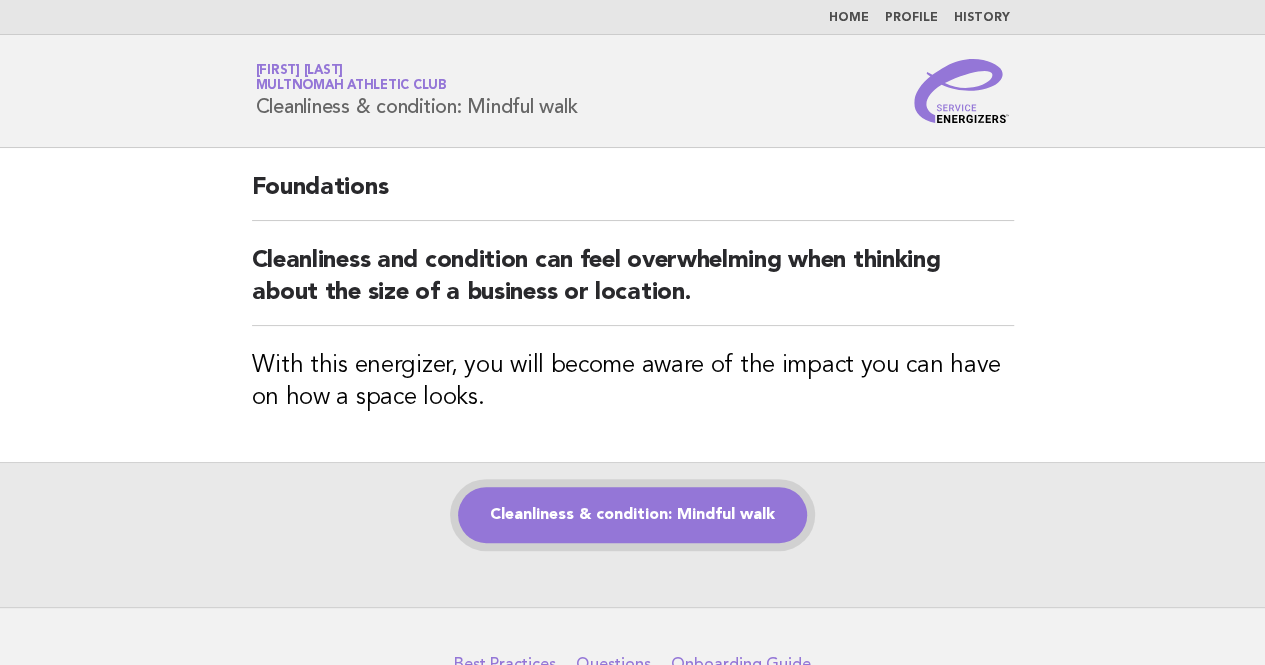 click on "Cleanliness & condition: Mindful walk" at bounding box center [632, 515] 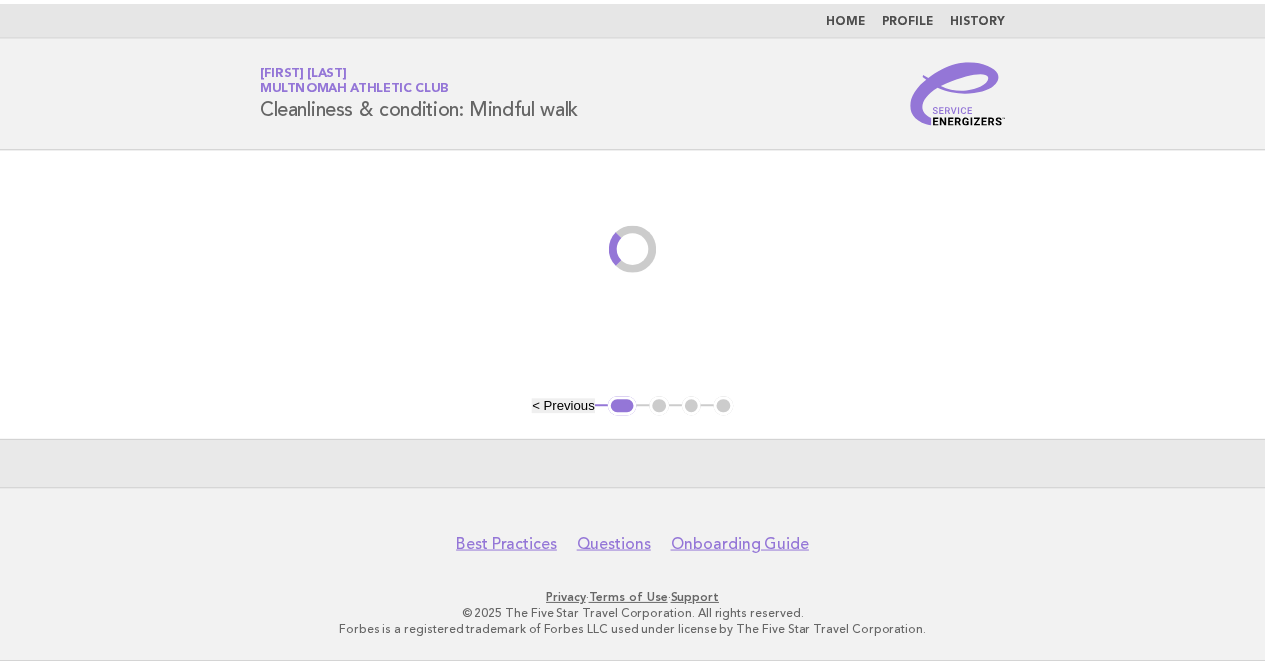 scroll, scrollTop: 0, scrollLeft: 0, axis: both 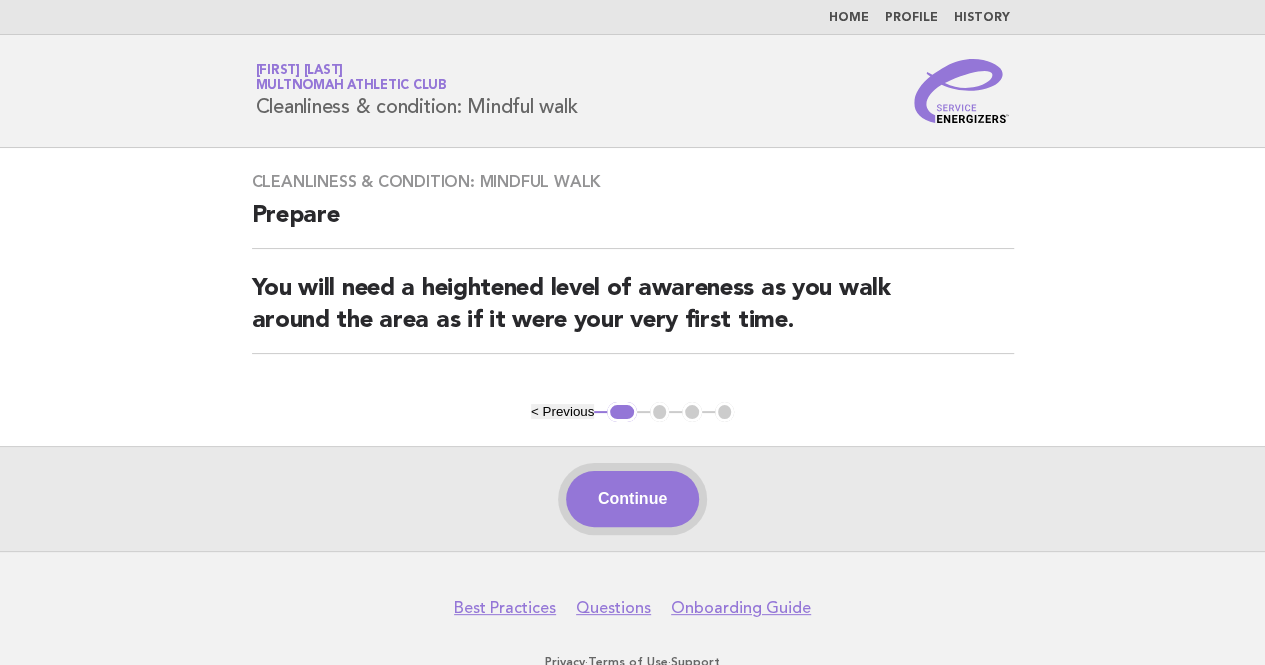 click on "Continue" at bounding box center (632, 499) 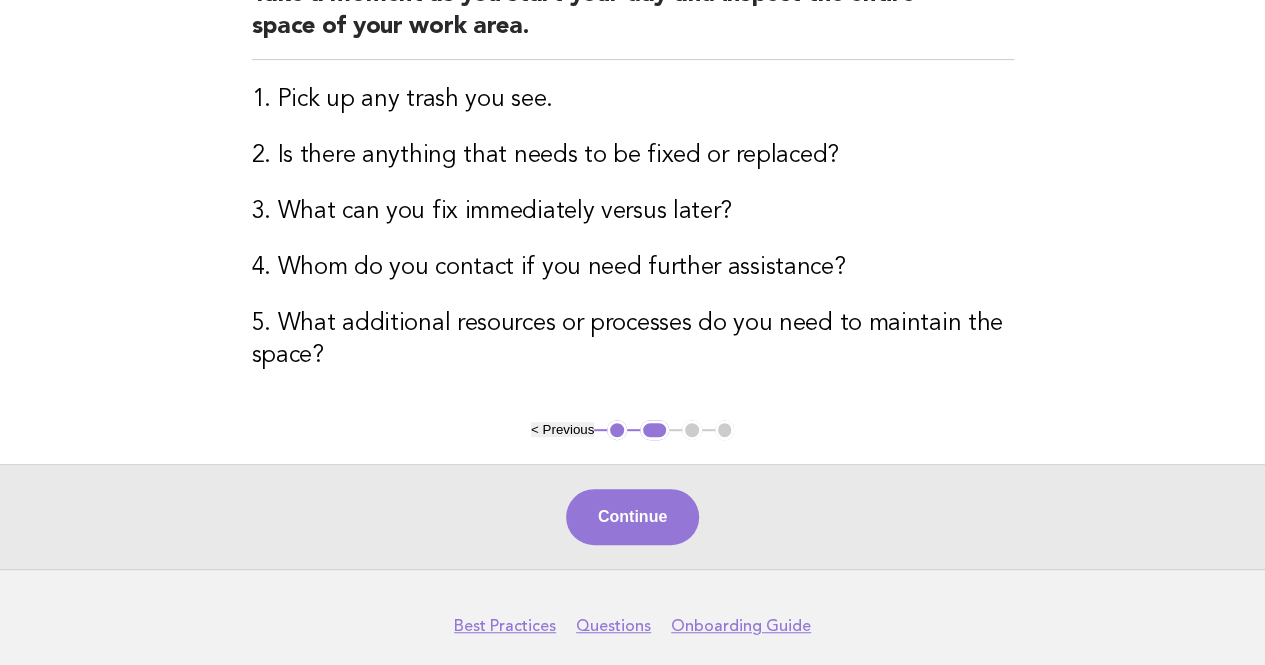 scroll, scrollTop: 300, scrollLeft: 0, axis: vertical 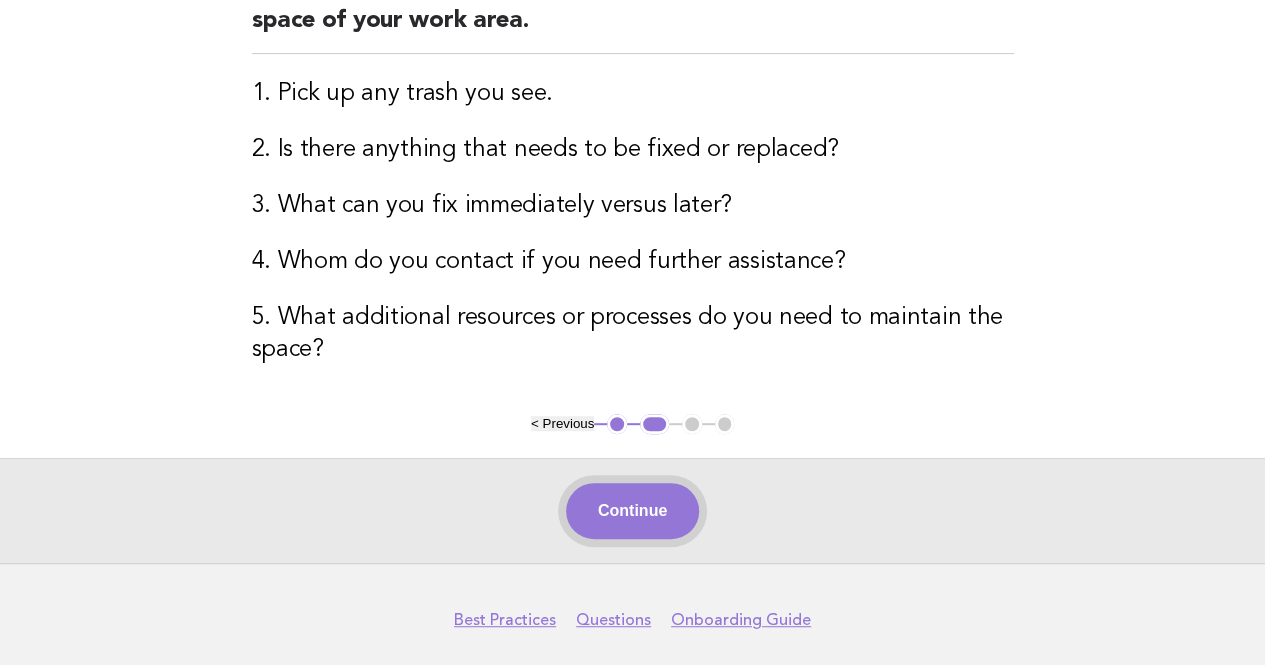 click on "Continue" at bounding box center (632, 511) 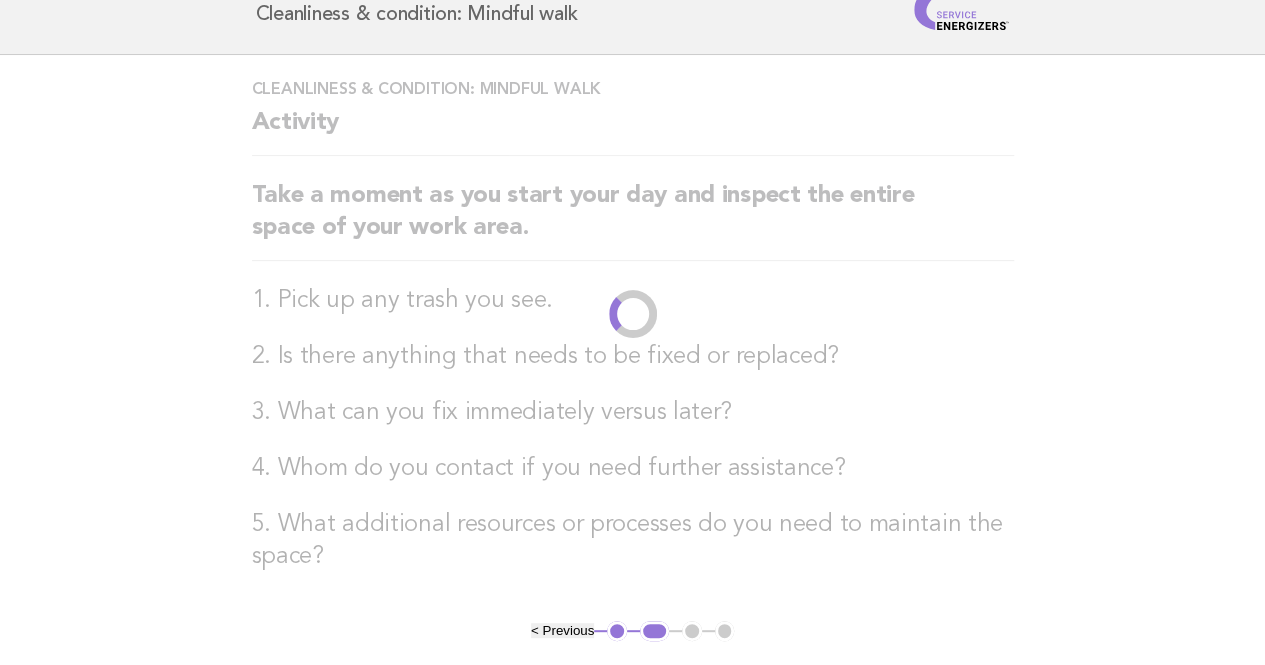 scroll, scrollTop: 0, scrollLeft: 0, axis: both 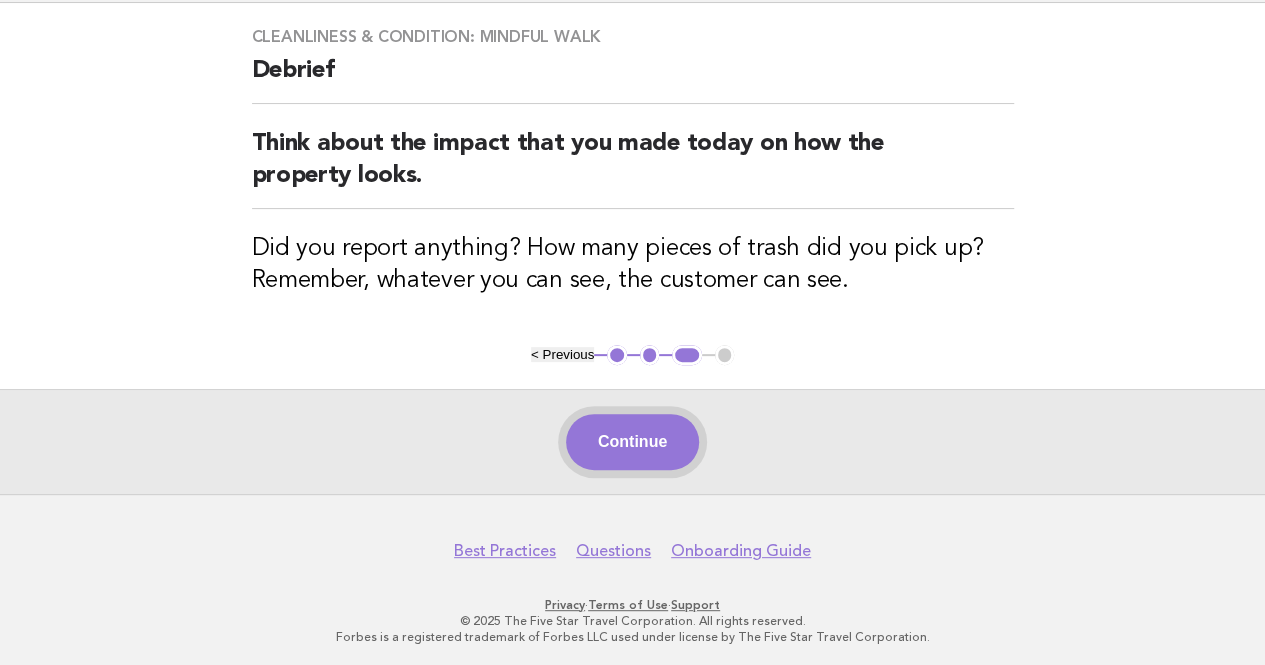 click on "Continue" at bounding box center [632, 442] 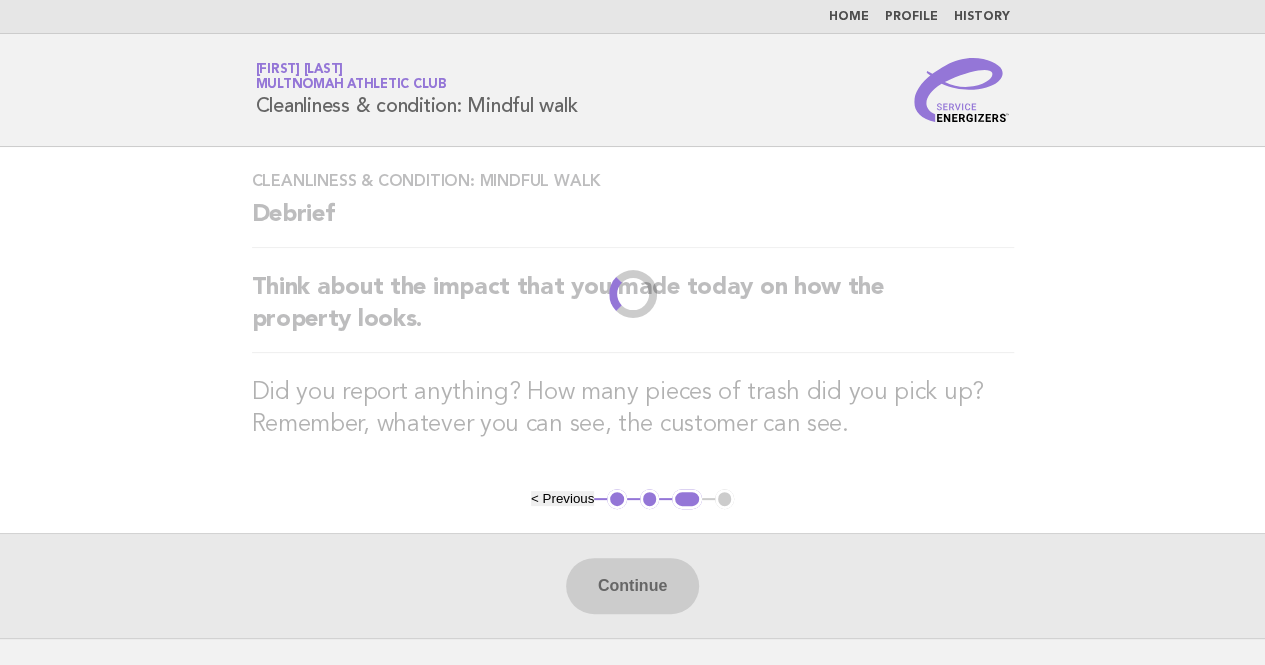 scroll, scrollTop: 0, scrollLeft: 0, axis: both 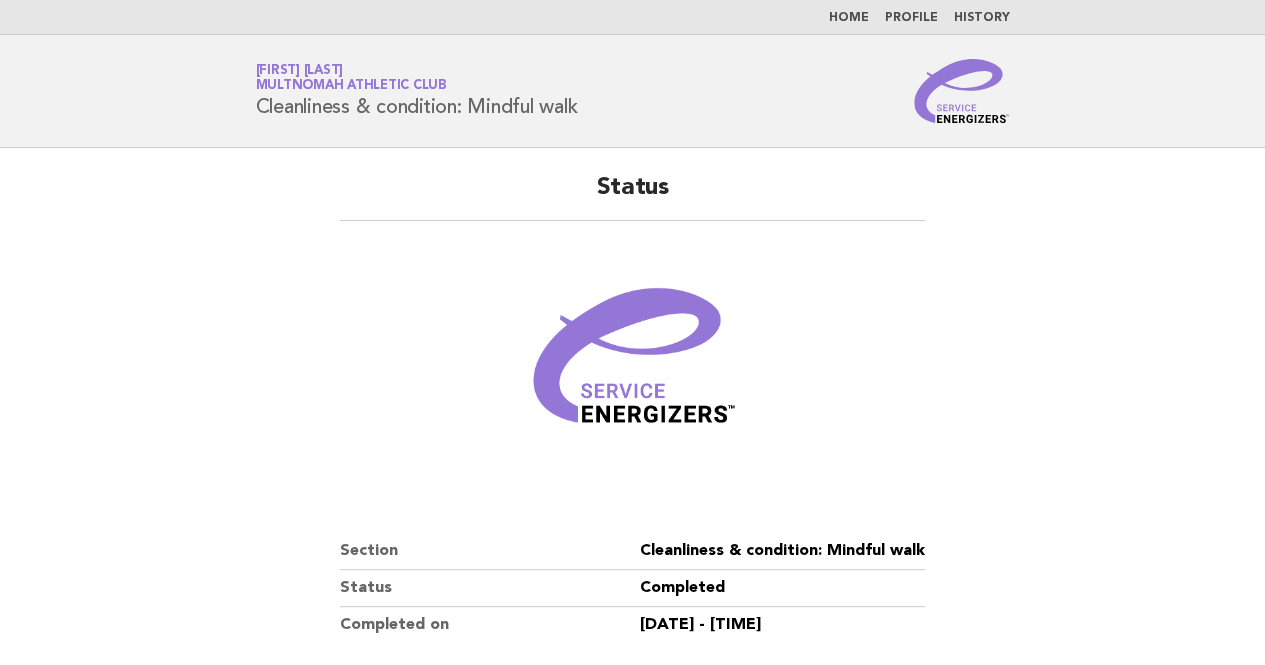click on "Service Energizers
Amairani Najera-Sanchez Multnomah Athletic Club
Cleanliness & condition: Mindful walk" at bounding box center (632, 91) 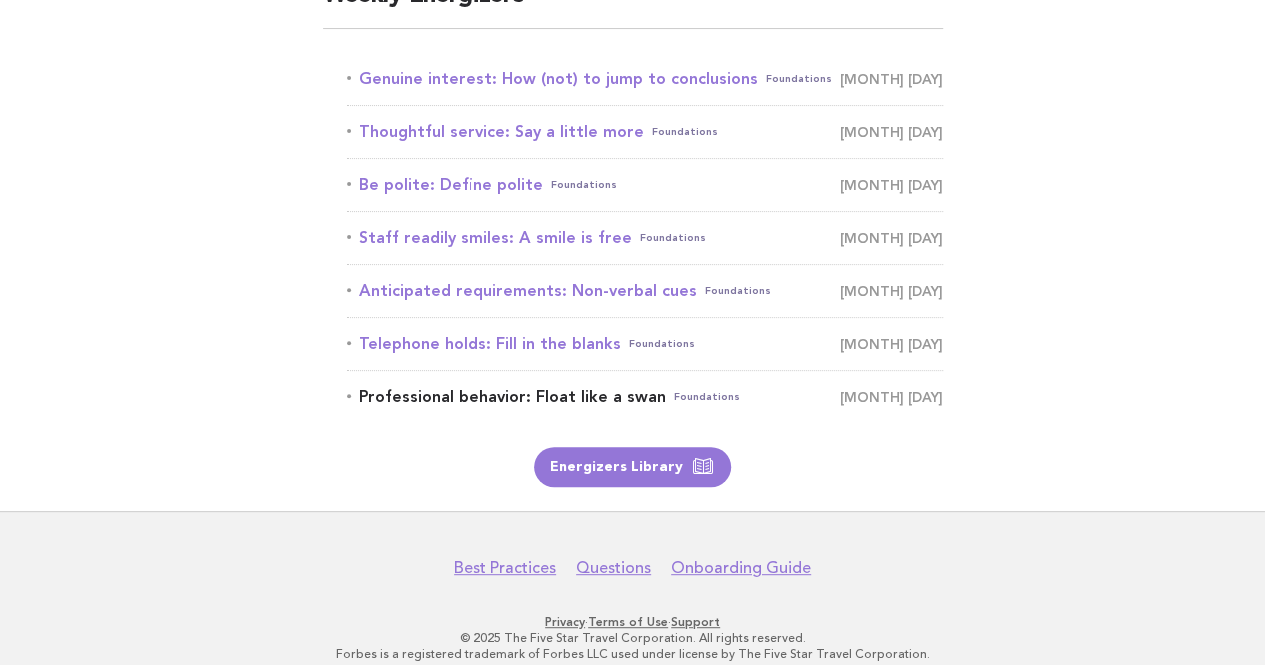 scroll, scrollTop: 200, scrollLeft: 0, axis: vertical 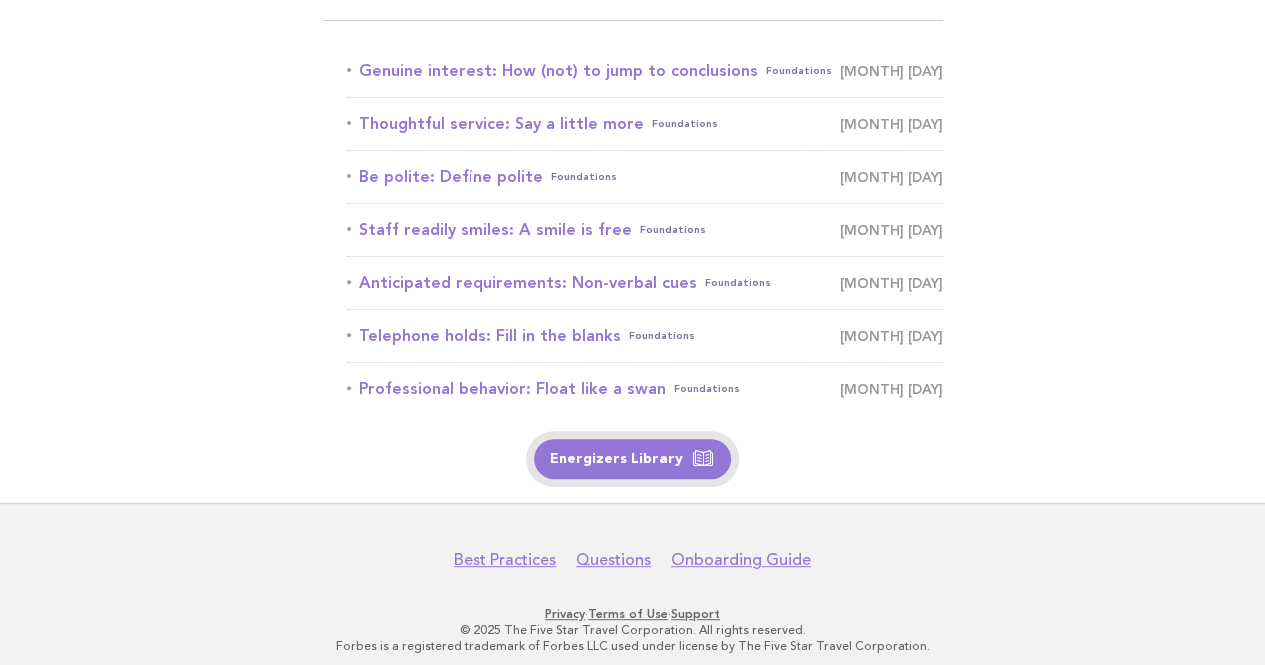 click on "Energizers Library" at bounding box center [632, 459] 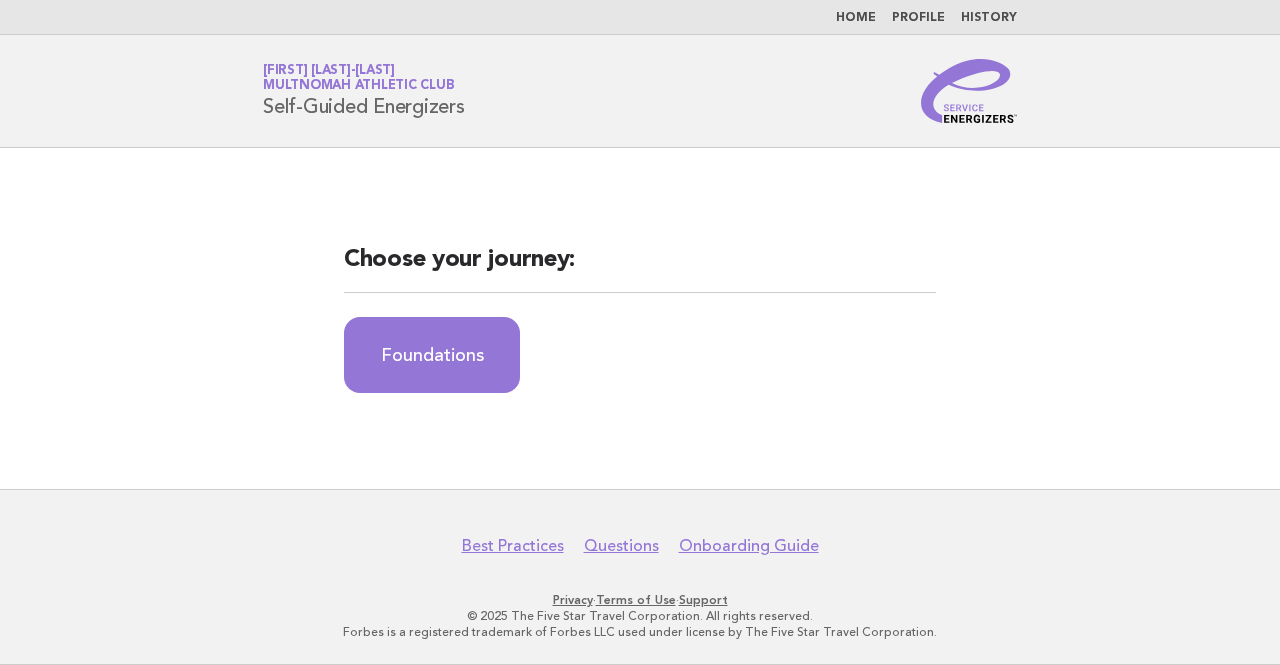 scroll, scrollTop: 0, scrollLeft: 0, axis: both 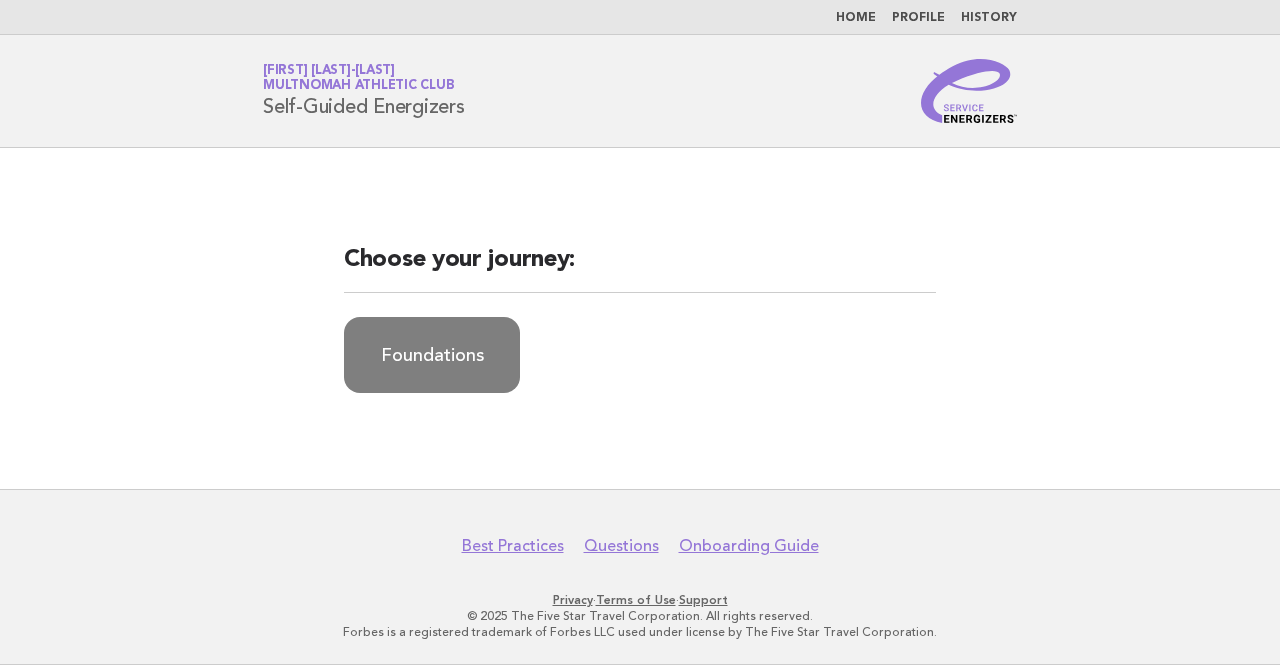 click on "Foundations" at bounding box center [432, 355] 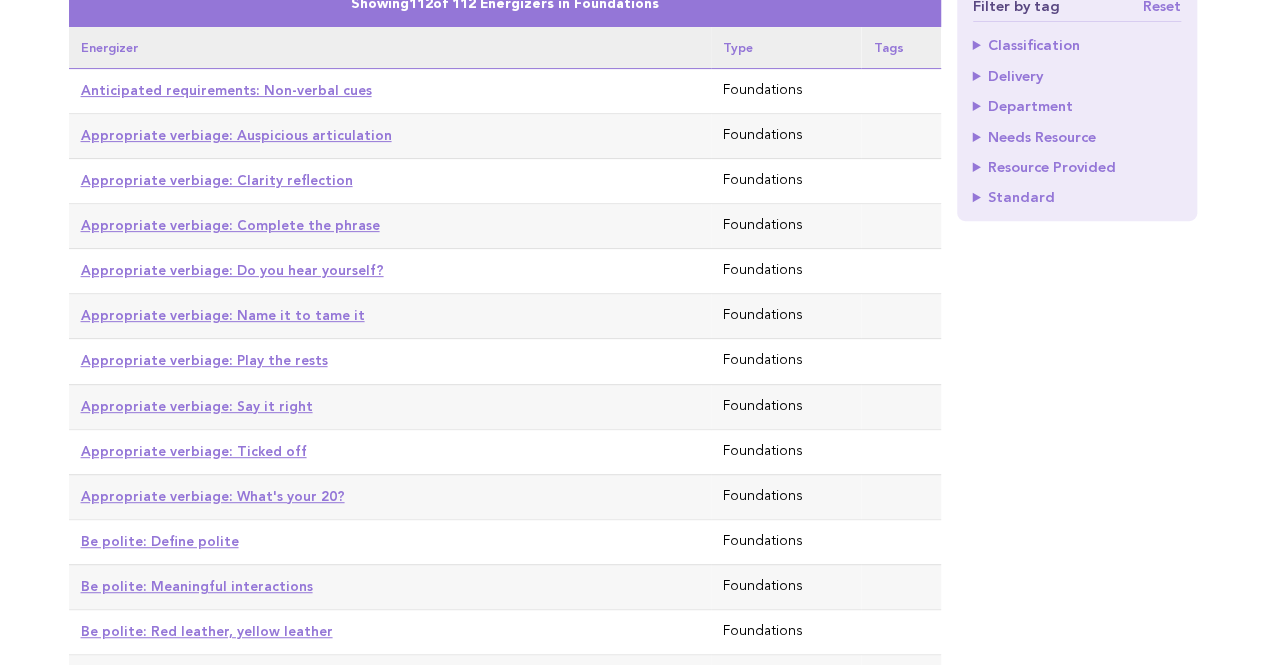 scroll, scrollTop: 0, scrollLeft: 0, axis: both 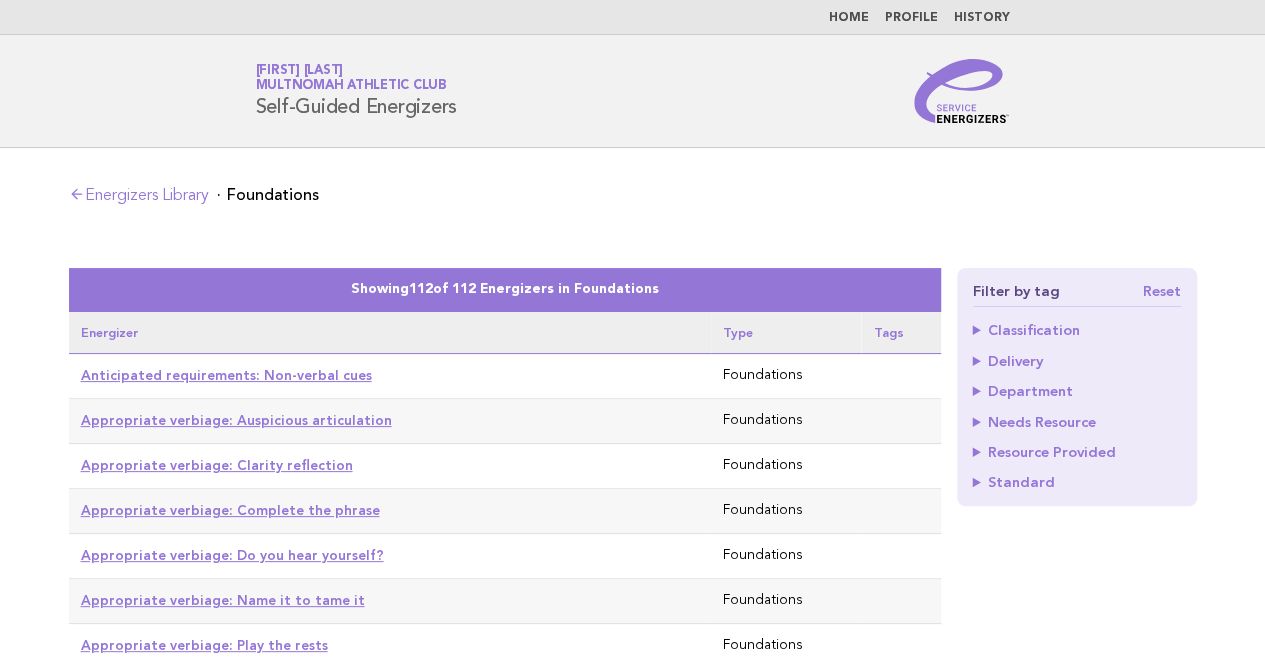 click on "History" at bounding box center (982, 18) 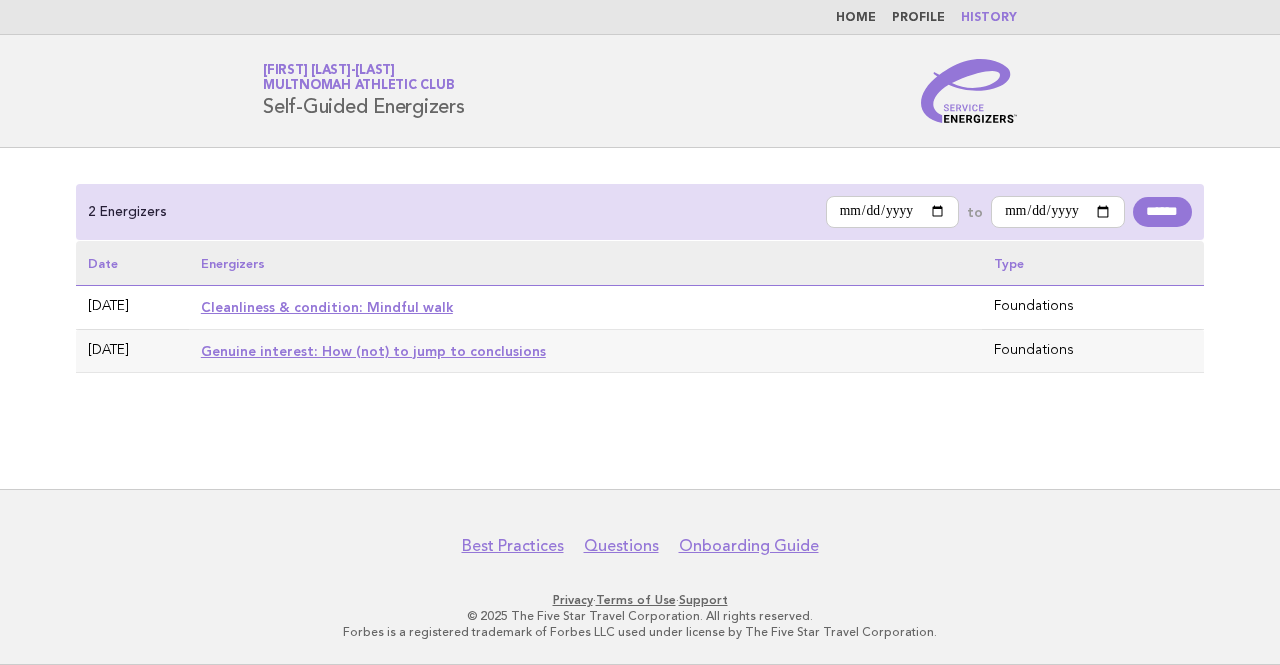 scroll, scrollTop: 0, scrollLeft: 0, axis: both 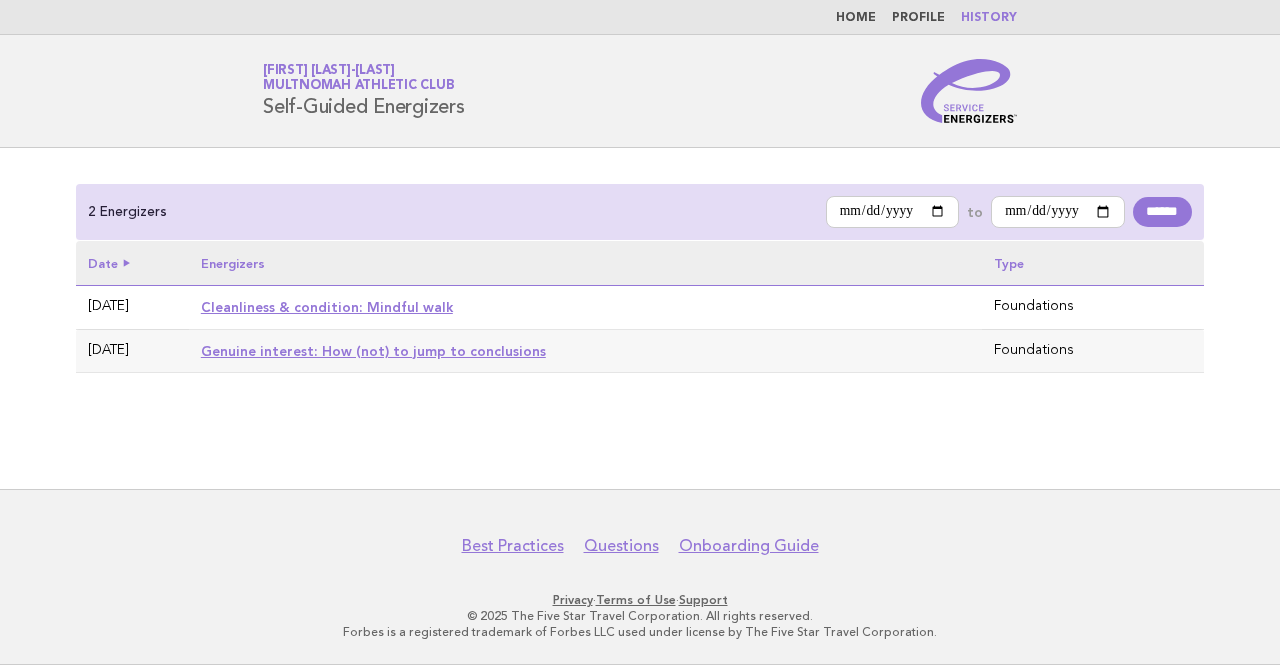 click on "Date" at bounding box center [132, 263] 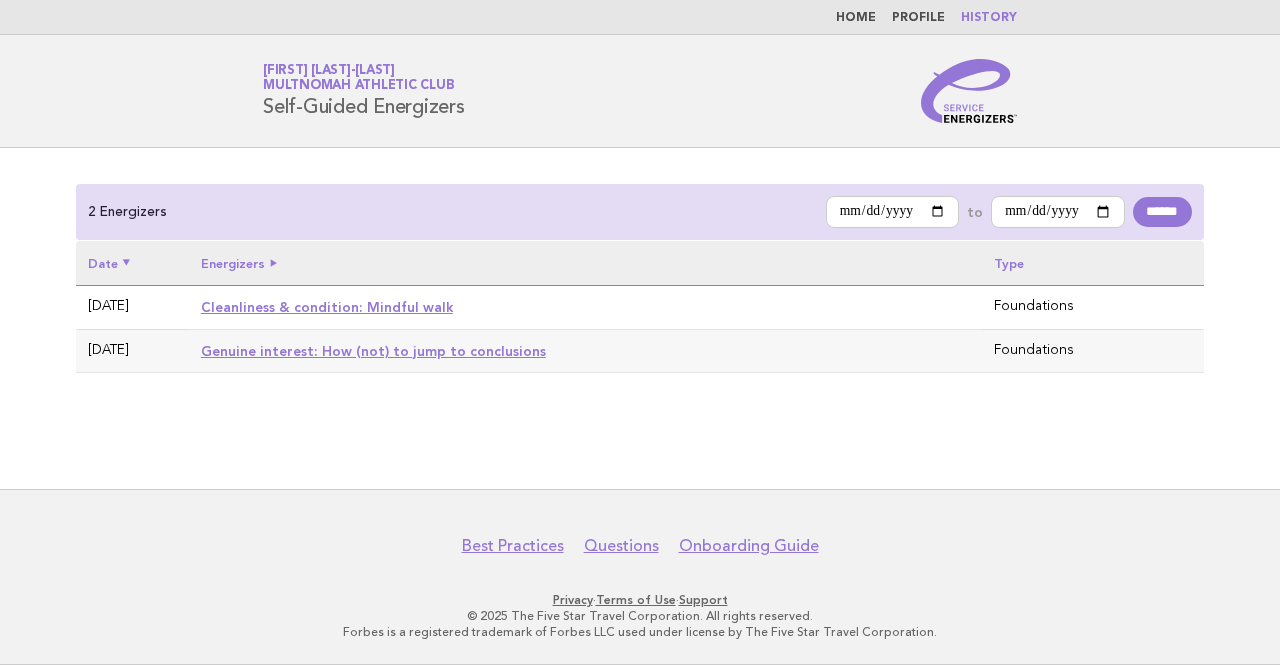 click on "Energizers" at bounding box center (586, 263) 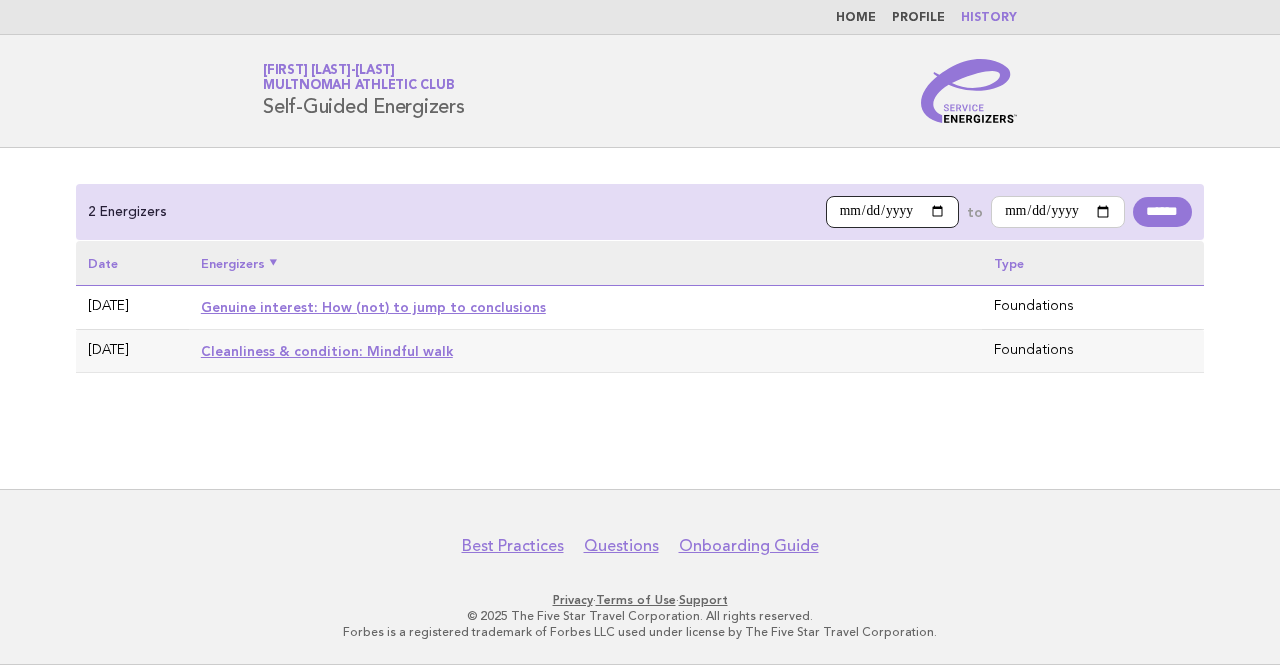 click on "**********" at bounding box center [893, 212] 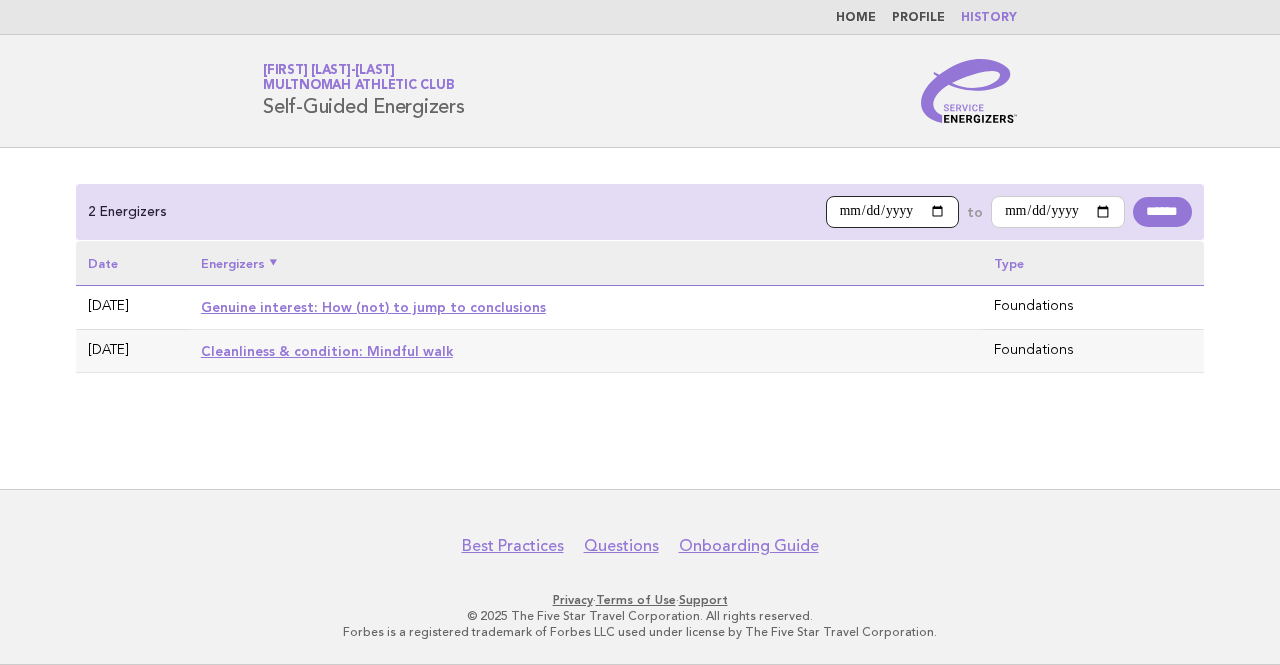 type on "**********" 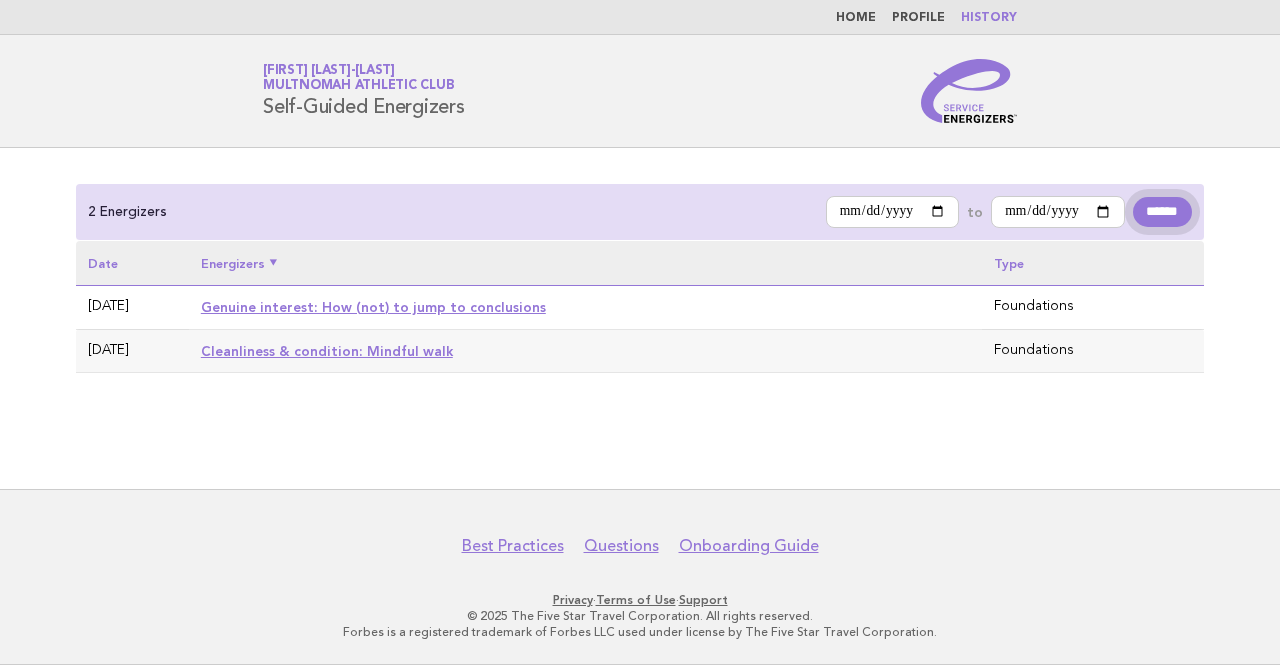 click on "******" at bounding box center (1162, 212) 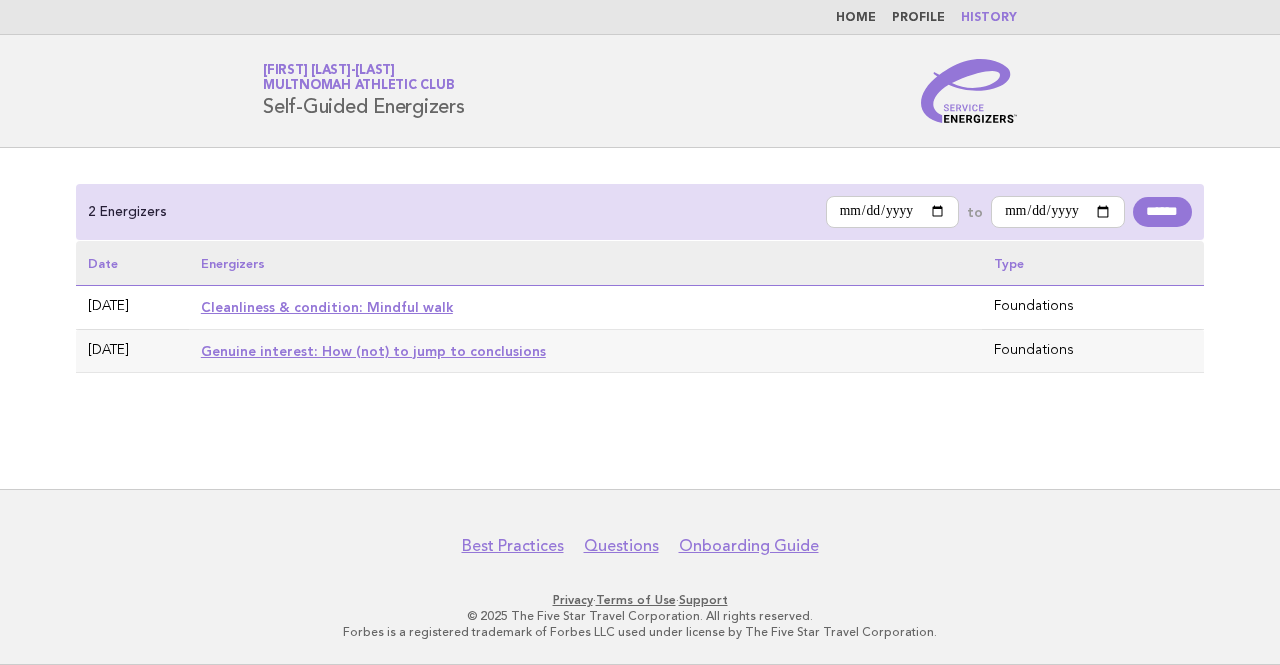 scroll, scrollTop: 0, scrollLeft: 0, axis: both 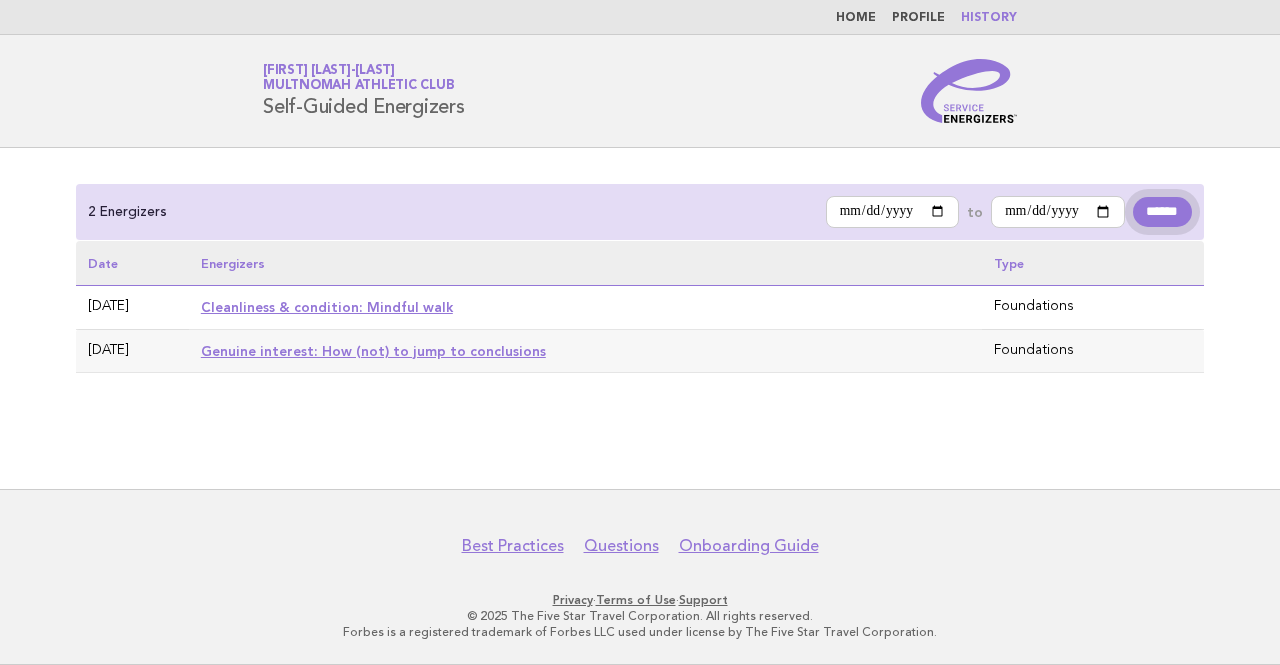 click on "******" at bounding box center [1162, 212] 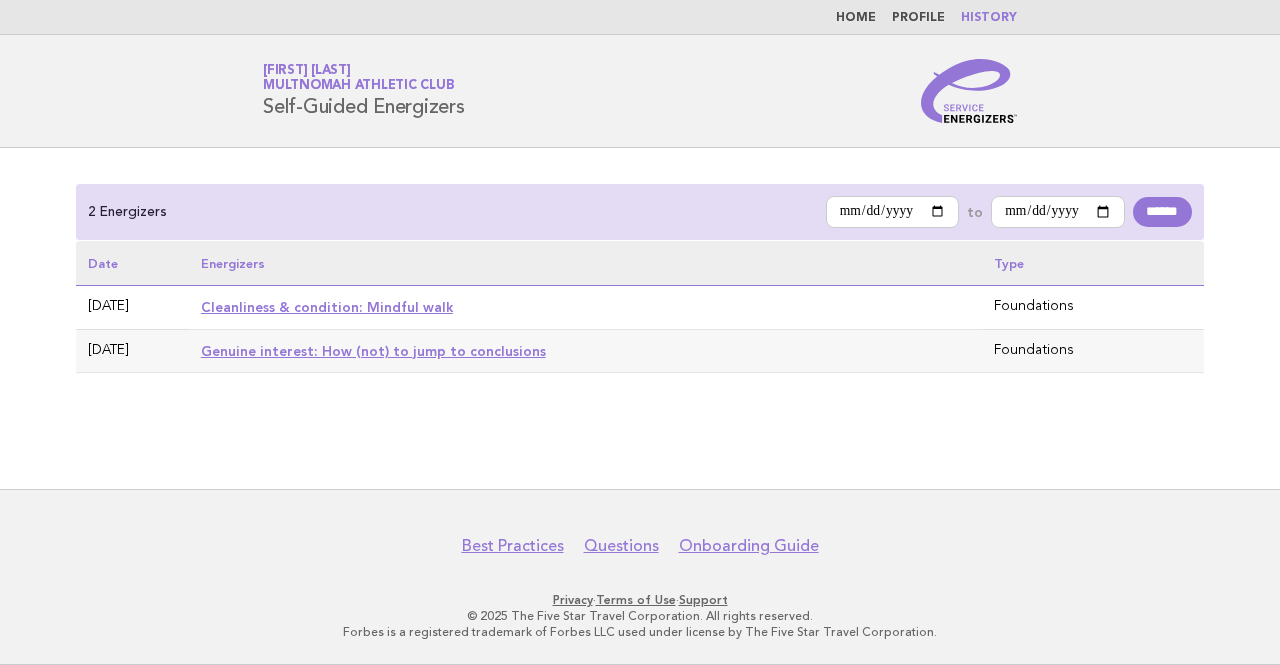 scroll, scrollTop: 0, scrollLeft: 0, axis: both 